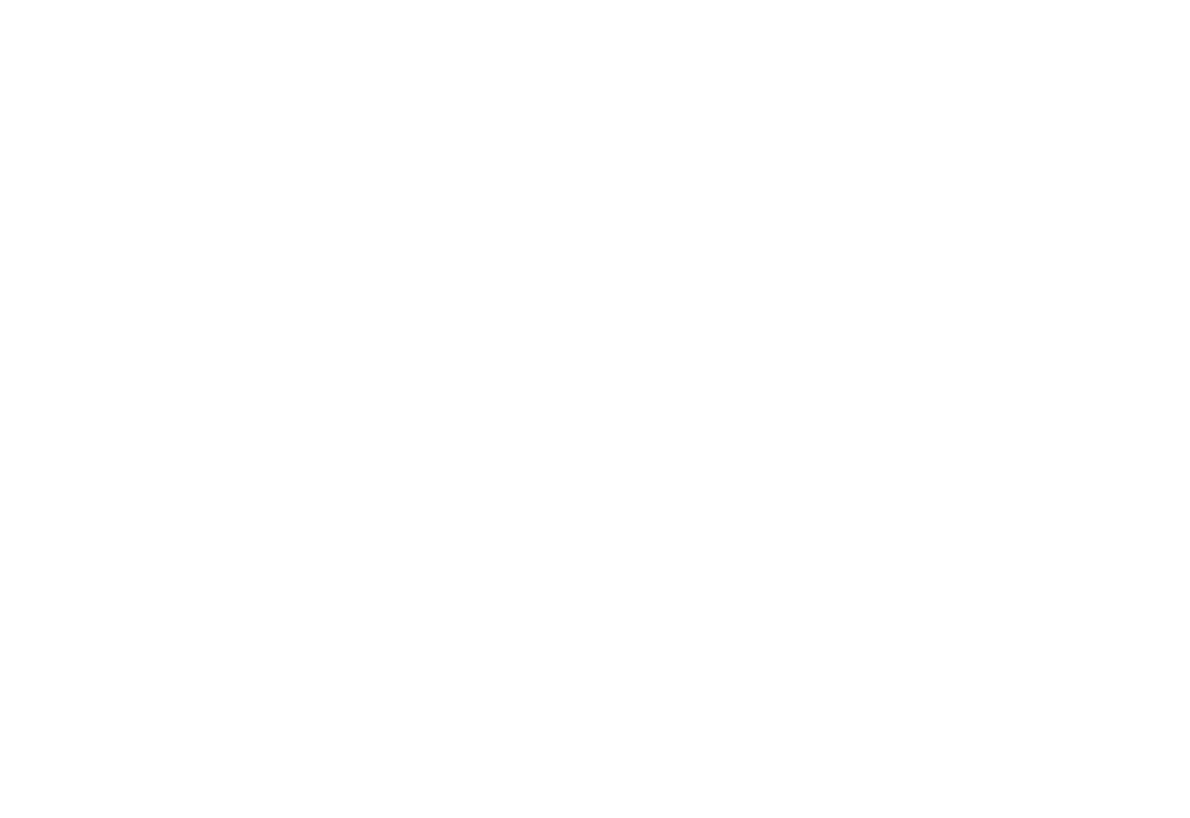 scroll, scrollTop: 0, scrollLeft: 0, axis: both 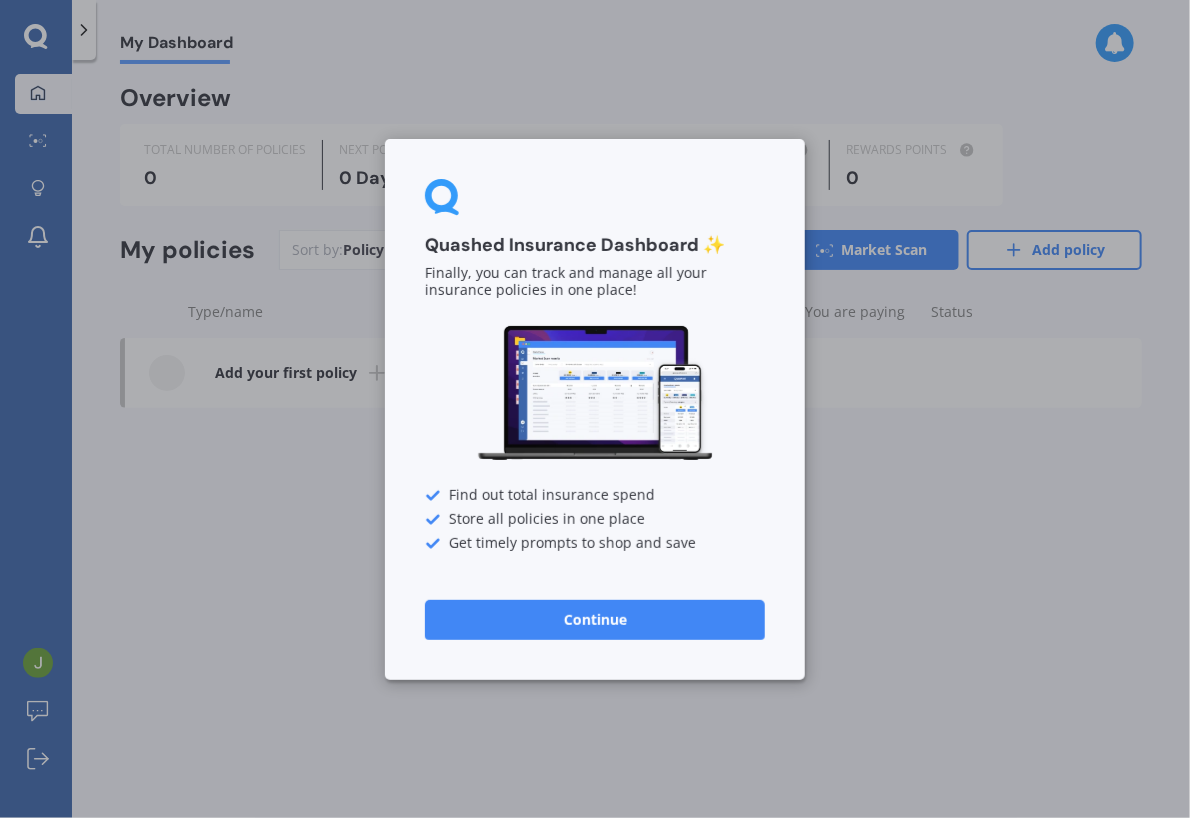 click on "Continue" at bounding box center [595, 619] 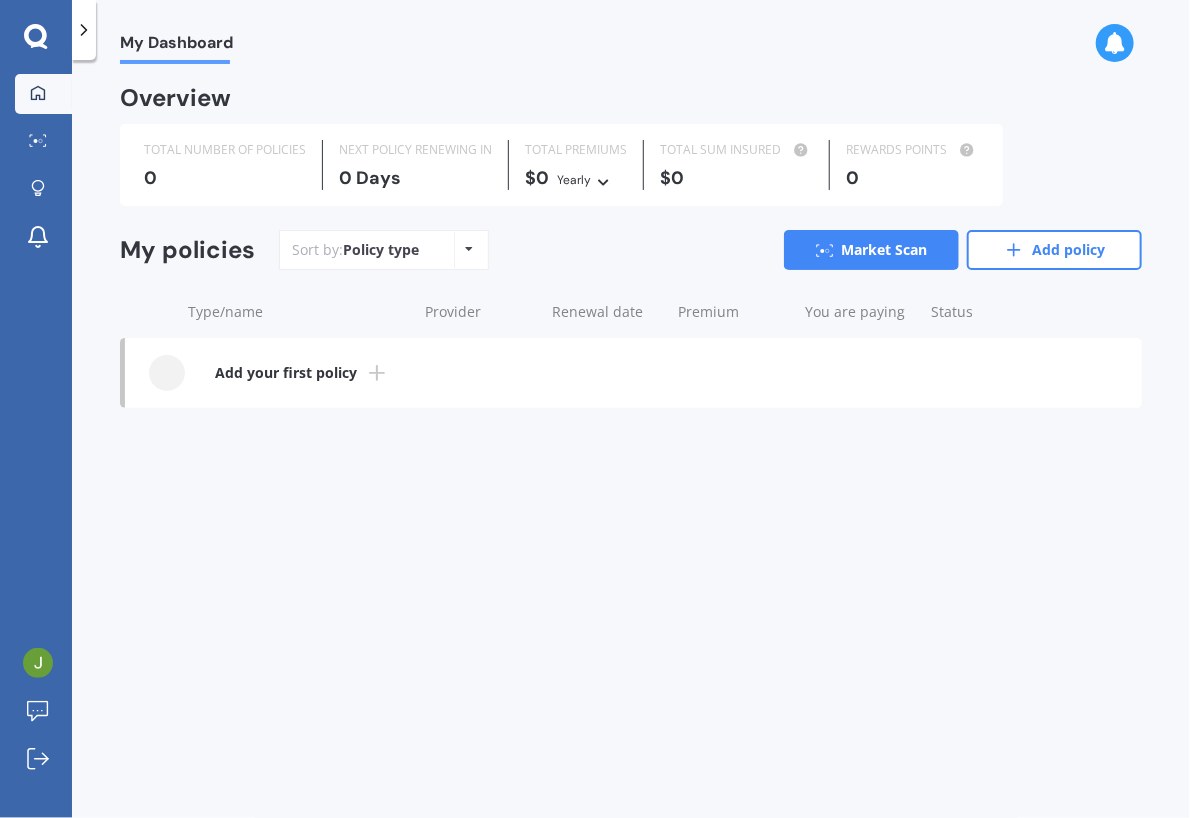 click on "Add your first policy" at bounding box center [286, 373] 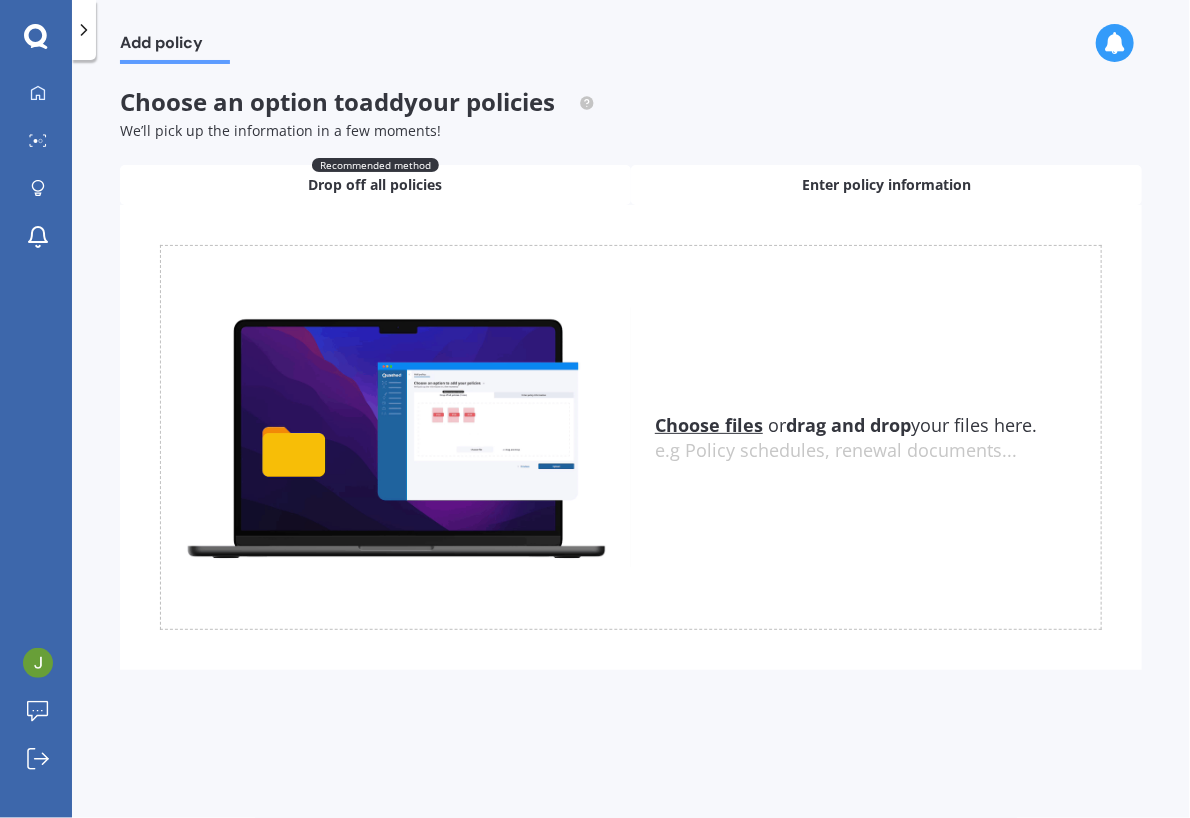 click on "Enter policy information" at bounding box center [886, 185] 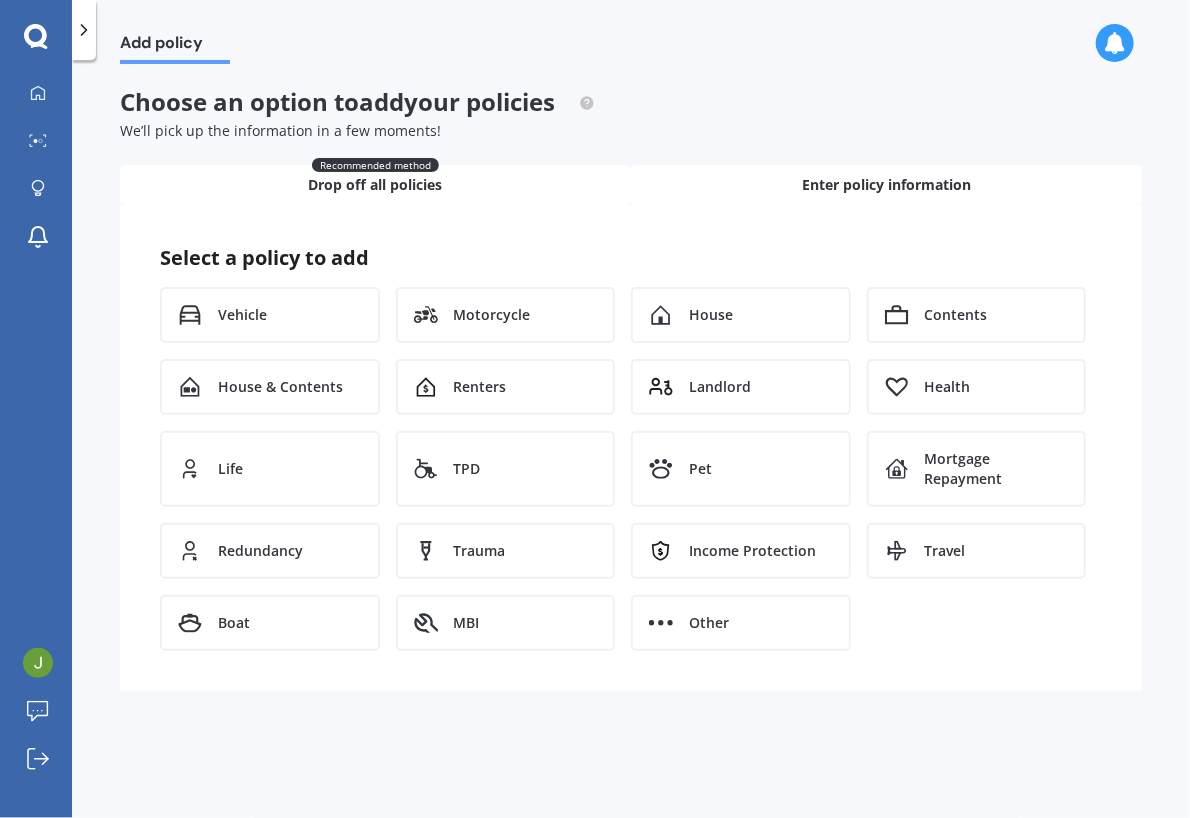 click on "Recommended method Drop off all policies" at bounding box center [375, 185] 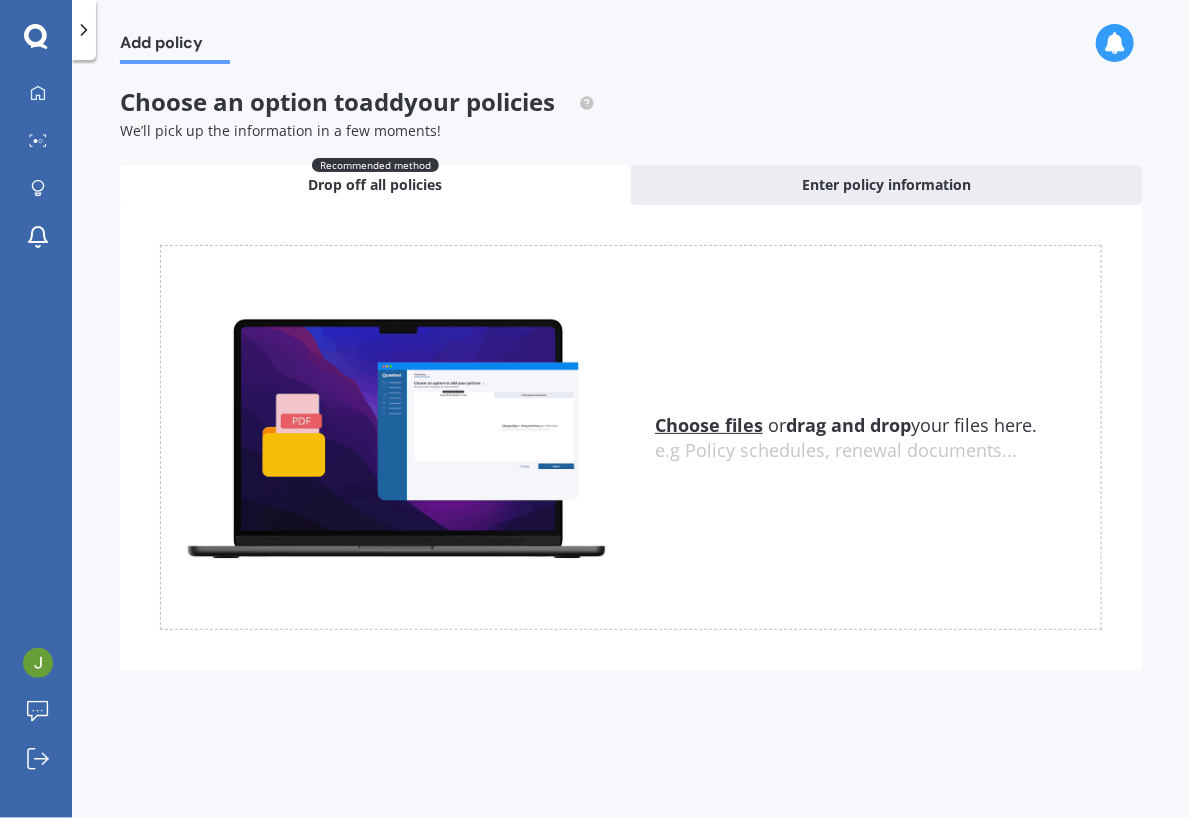 click 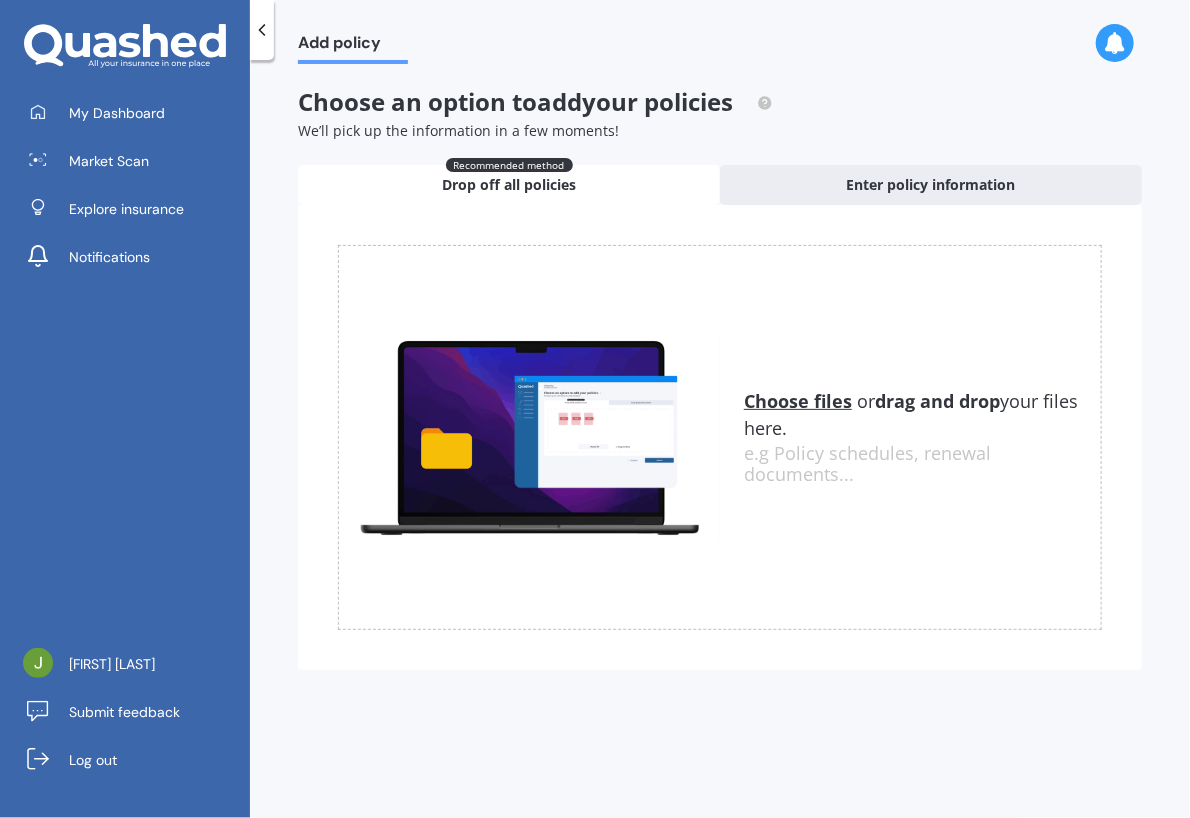 click on "My Dashboard Market Scan Explore insurance Notifications" at bounding box center [125, 189] 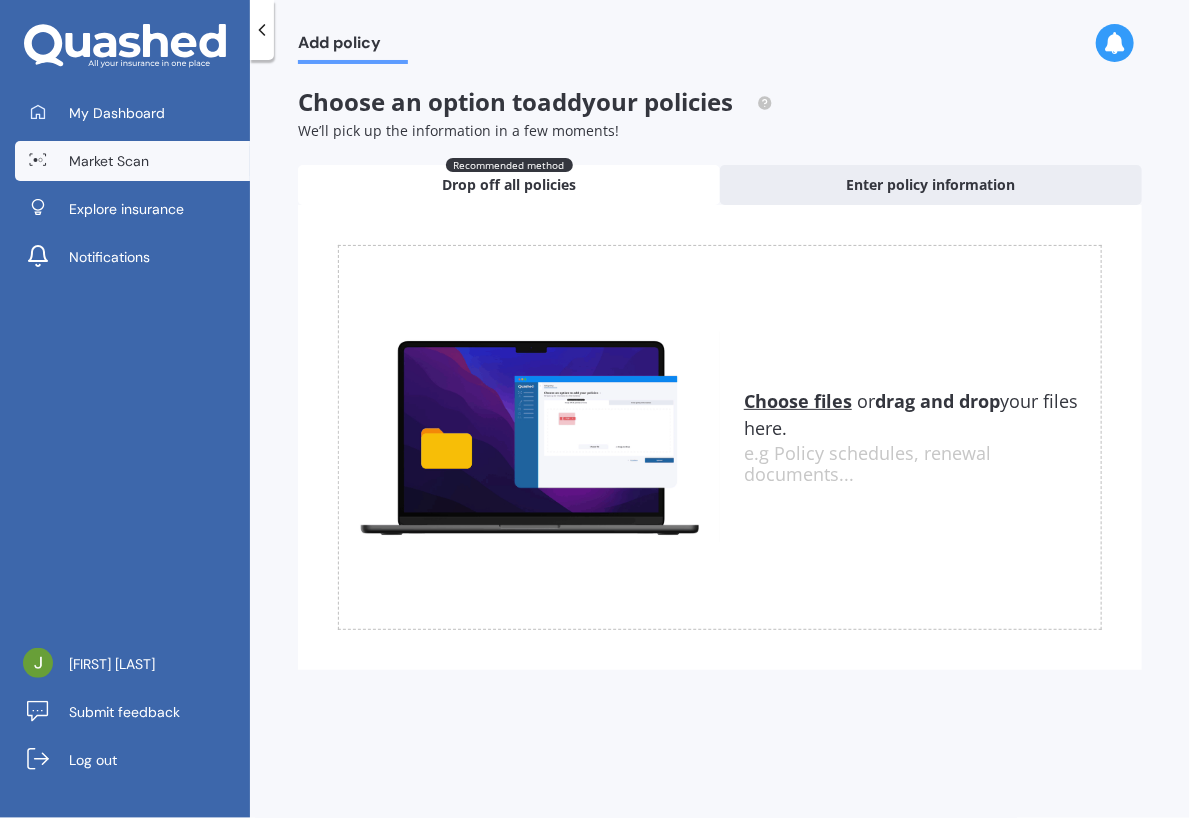 click on "Market Scan" at bounding box center (109, 161) 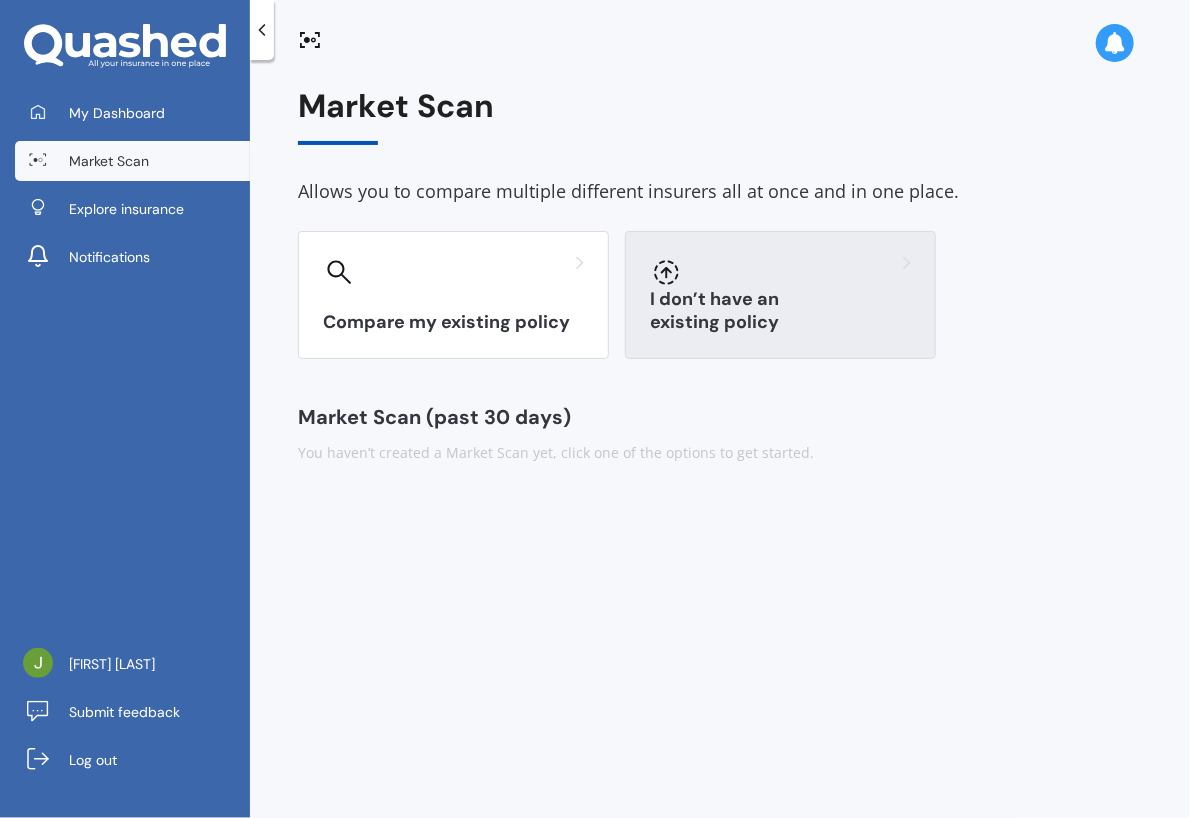 click on "I don’t have an existing policy" at bounding box center (780, 295) 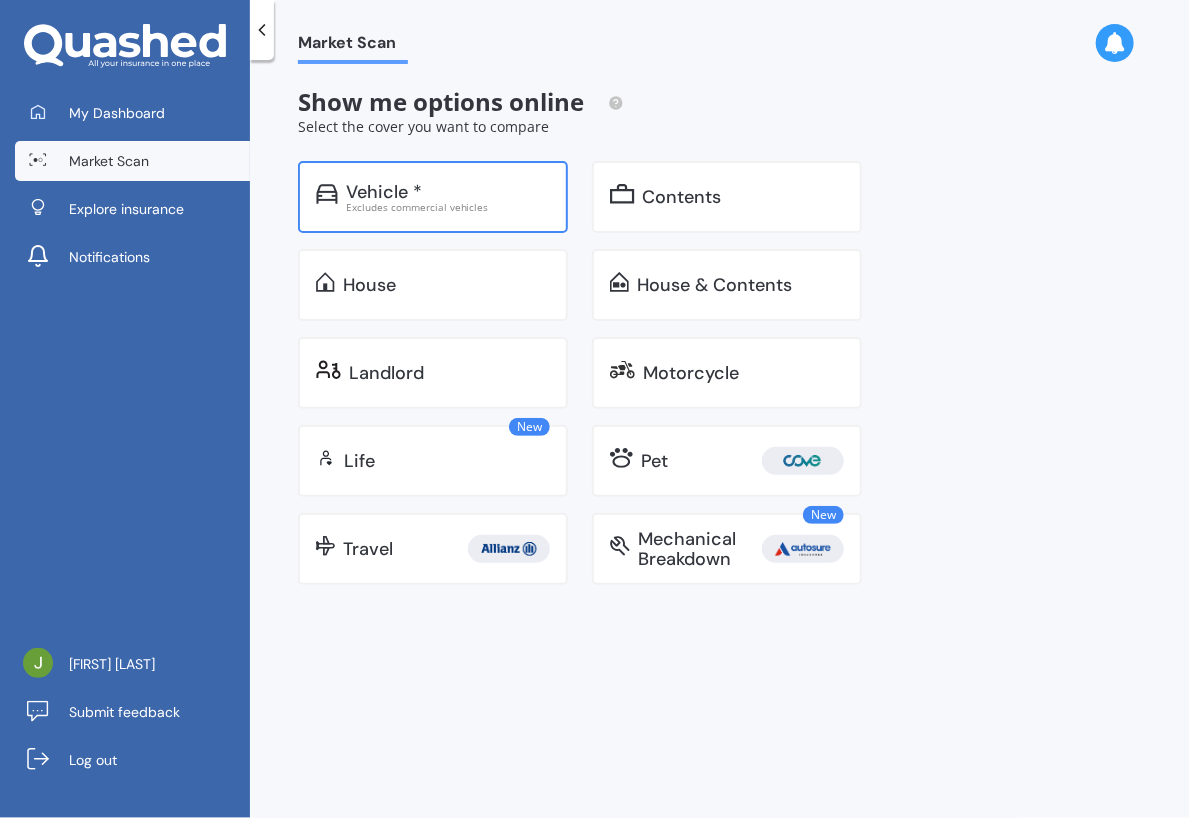 click on "Excludes commercial vehicles" at bounding box center [448, 207] 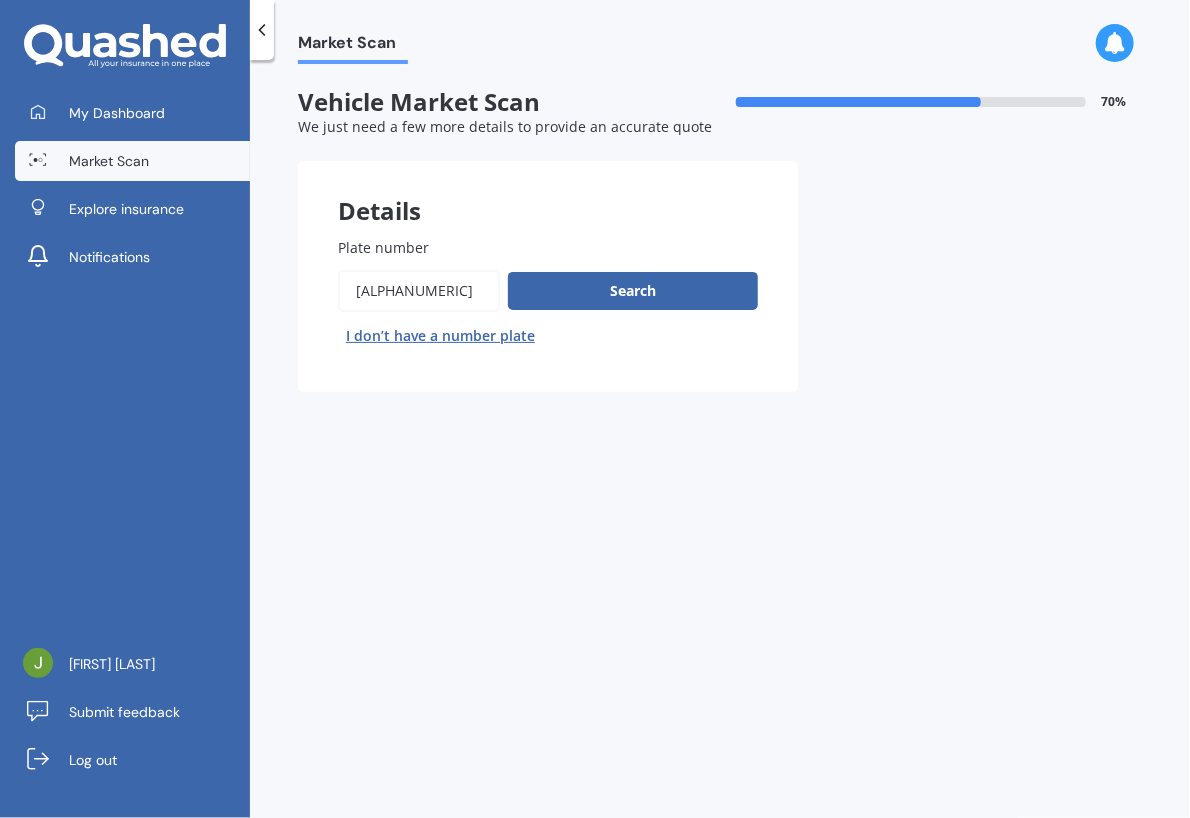 drag, startPoint x: 463, startPoint y: 297, endPoint x: 268, endPoint y: 288, distance: 195.20758 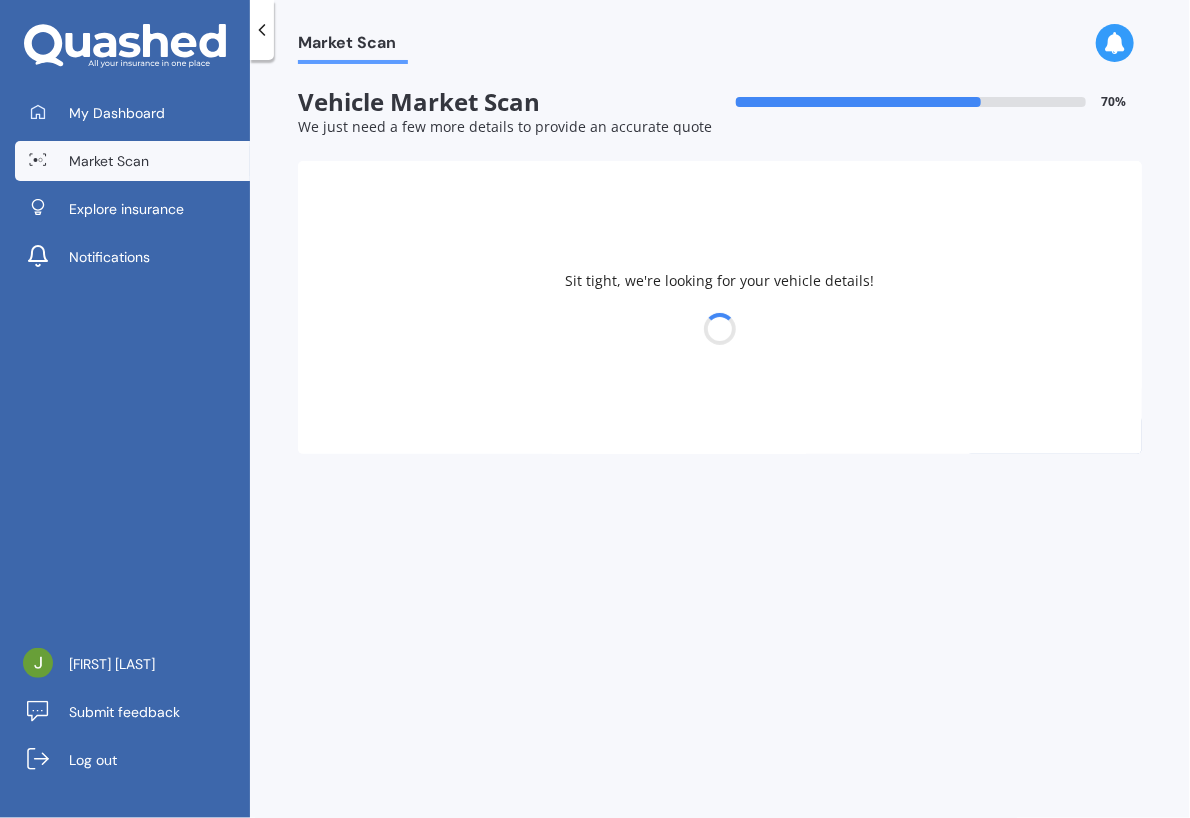 select on "MITSUBISHI" 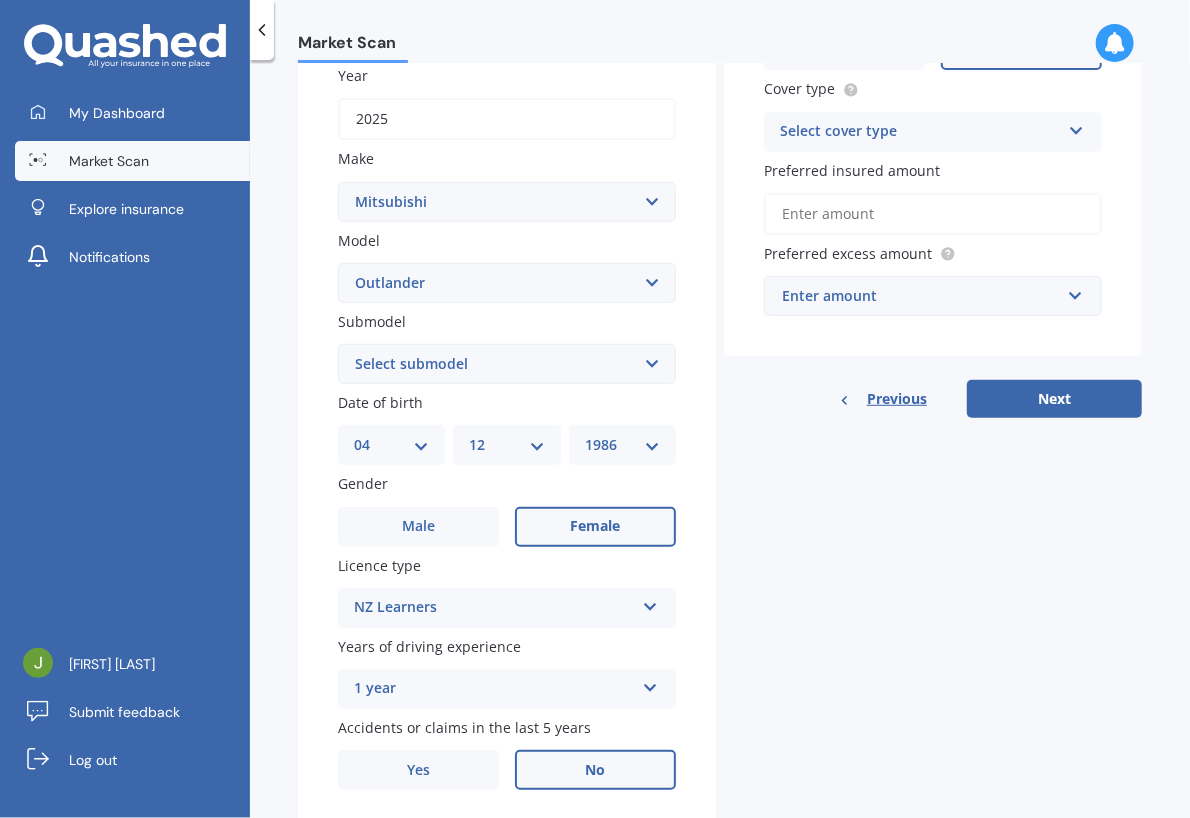 scroll, scrollTop: 300, scrollLeft: 0, axis: vertical 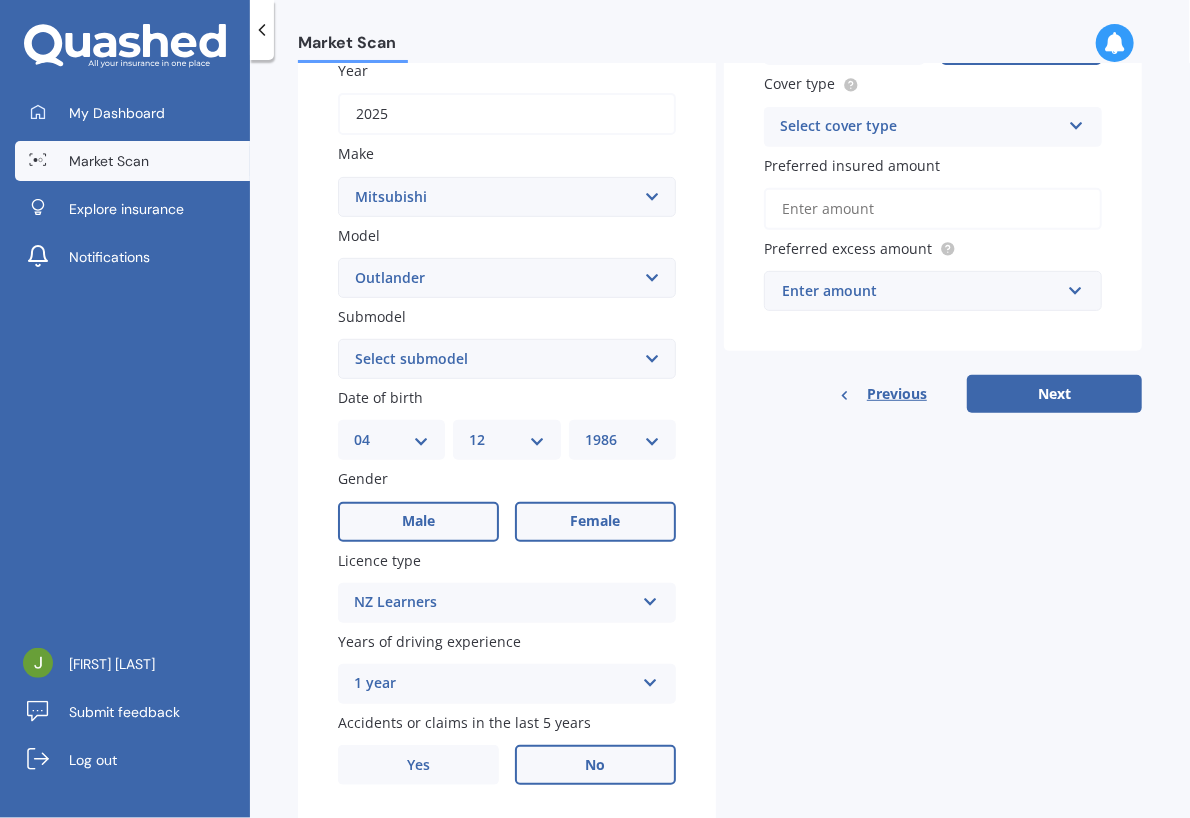 click on "Male" at bounding box center (418, 522) 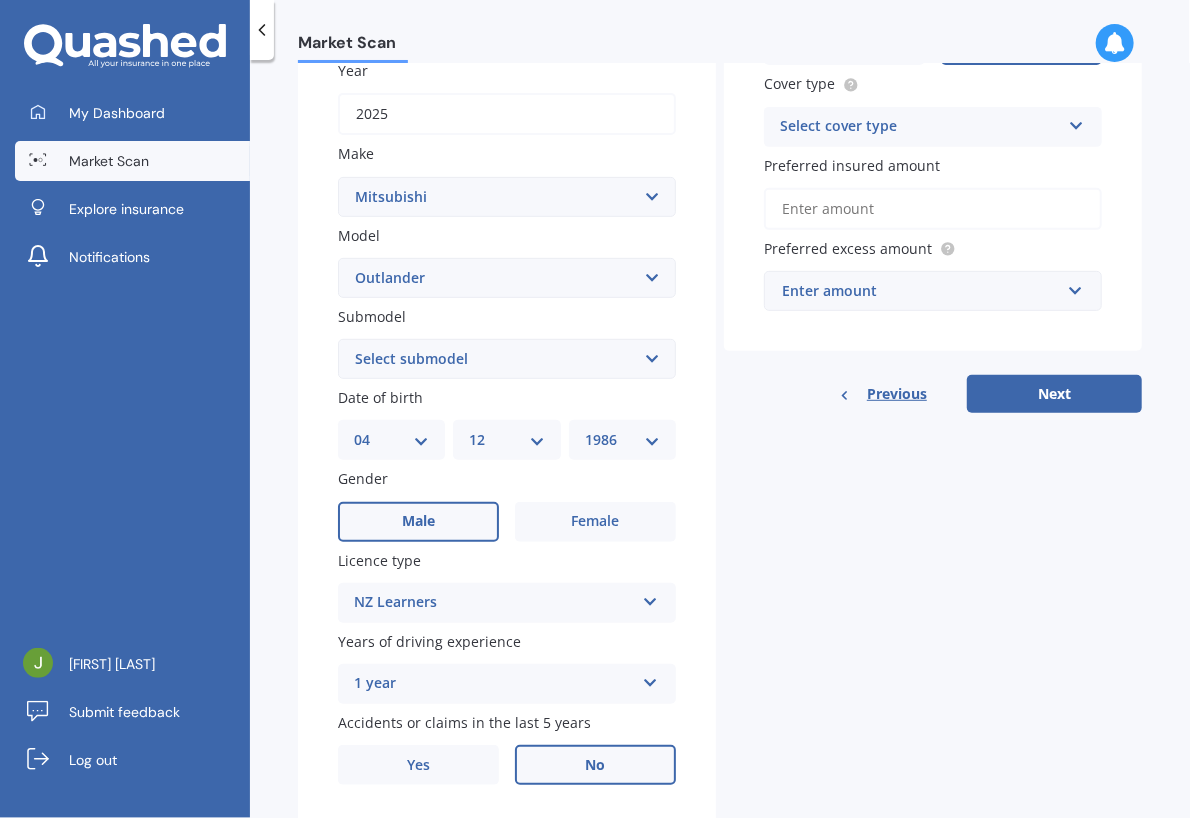 click on "DD 01 02 03 04 05 06 07 08 09 10 11 12 13 14 15 16 17 18 19 20 21 22 23 24 25 26 27 28 29 30 31" at bounding box center (391, 440) 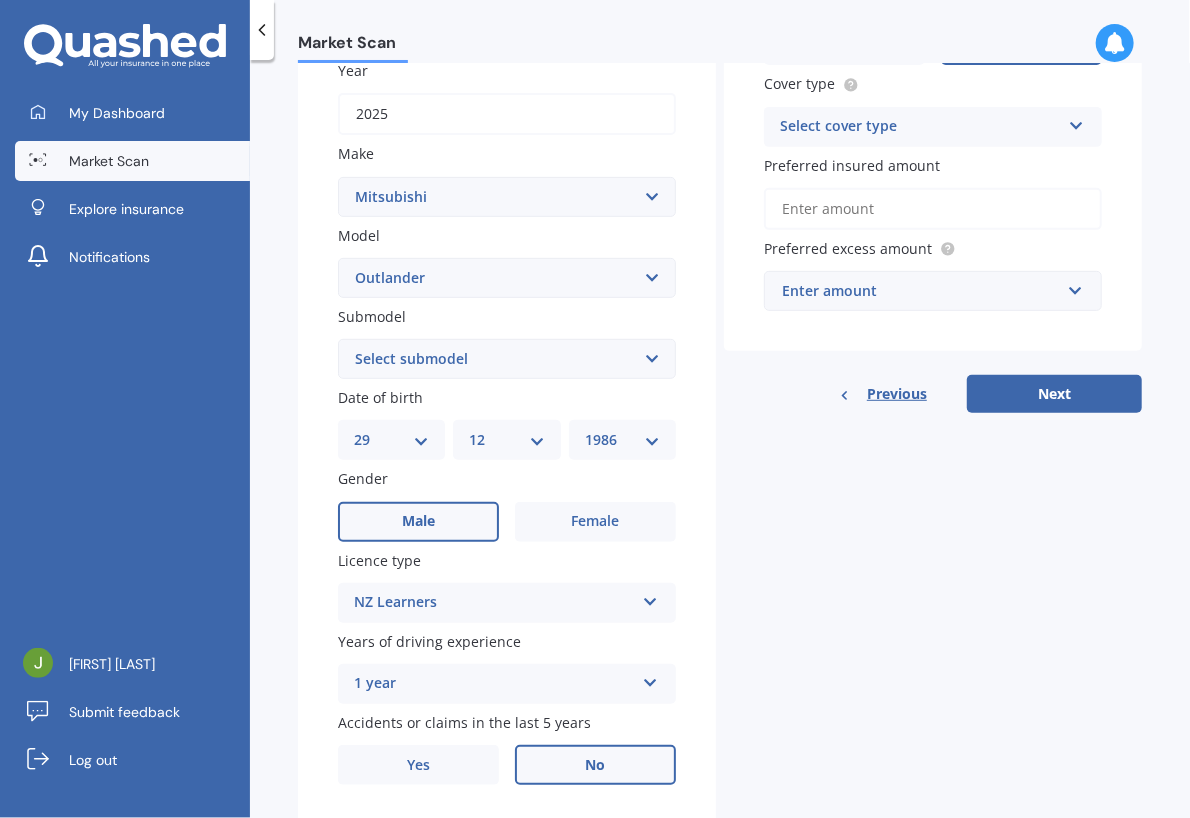 click on "DD 01 02 03 04 05 06 07 08 09 10 11 12 13 14 15 16 17 18 19 20 21 22 23 24 25 26 27 28 29 30 31" at bounding box center [391, 440] 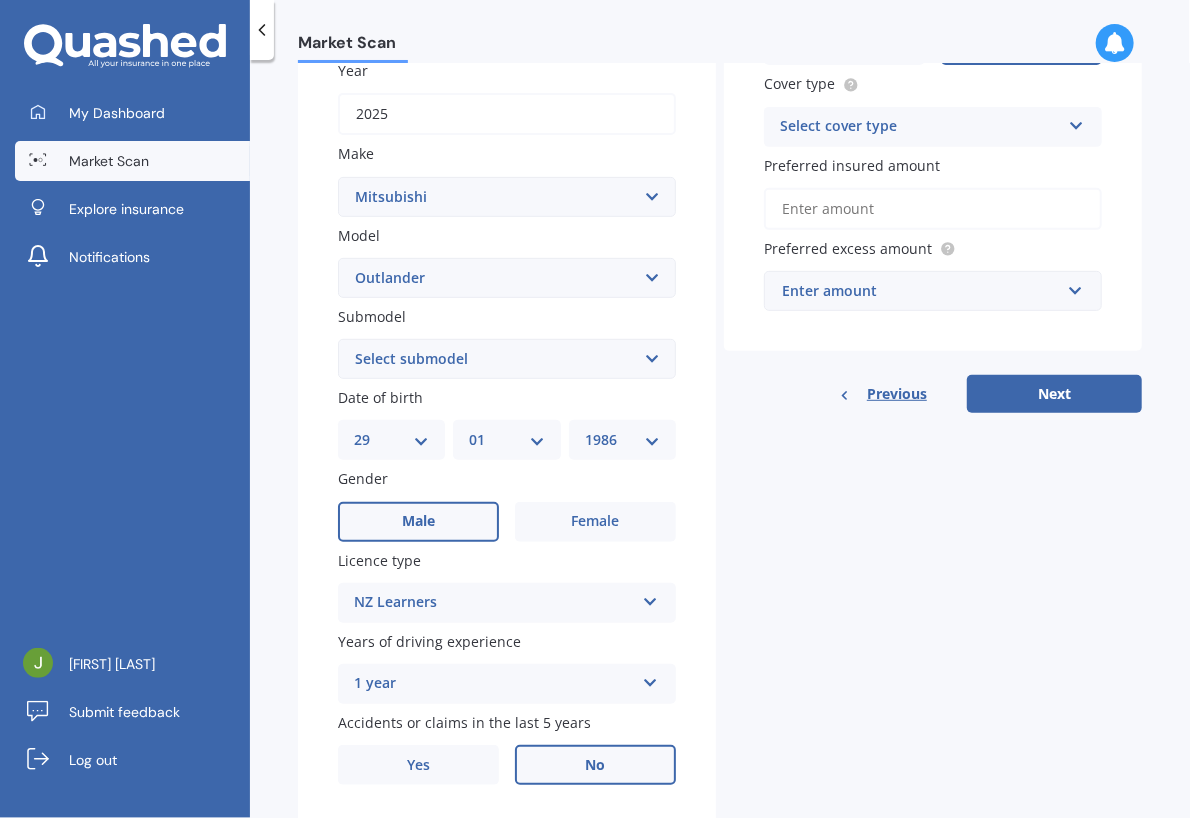 click on "MM 01 02 03 04 05 06 07 08 09 10 11 12" at bounding box center (506, 440) 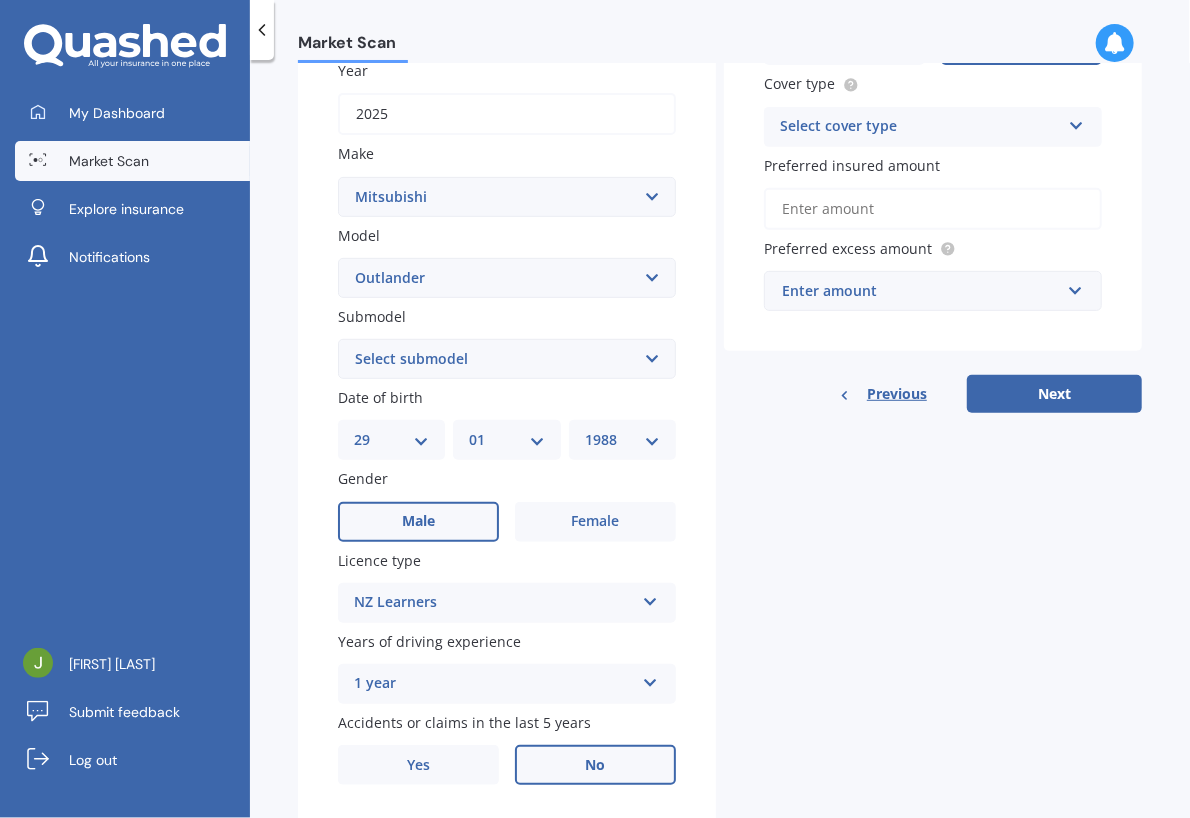 click on "YYYY 2025 2024 2023 2022 2021 2020 2019 2018 2017 2016 2015 2014 2013 2012 2011 2010 2009 2008 2007 2006 2005 2004 2003 2002 2001 2000 1999 1998 1997 1996 1995 1994 1993 1992 1991 1990 1989 1988 1987 1986 1985 1984 1983 1982 1981 1980 1979 1978 1977 1976 1975 1974 1973 1972 1971 1970 1969 1968 1967 1966 1965 1964 1963 1962 1961 1960 1959 1958 1957 1956 1955 1954 1953 1952 1951 1950 1949 1948 1947 1946 1945 1944 1943 1942 1941 1940 1939 1938 1937 1936 1935 1934 1933 1932 1931 1930 1929 1928 1927 1926" at bounding box center [622, 440] 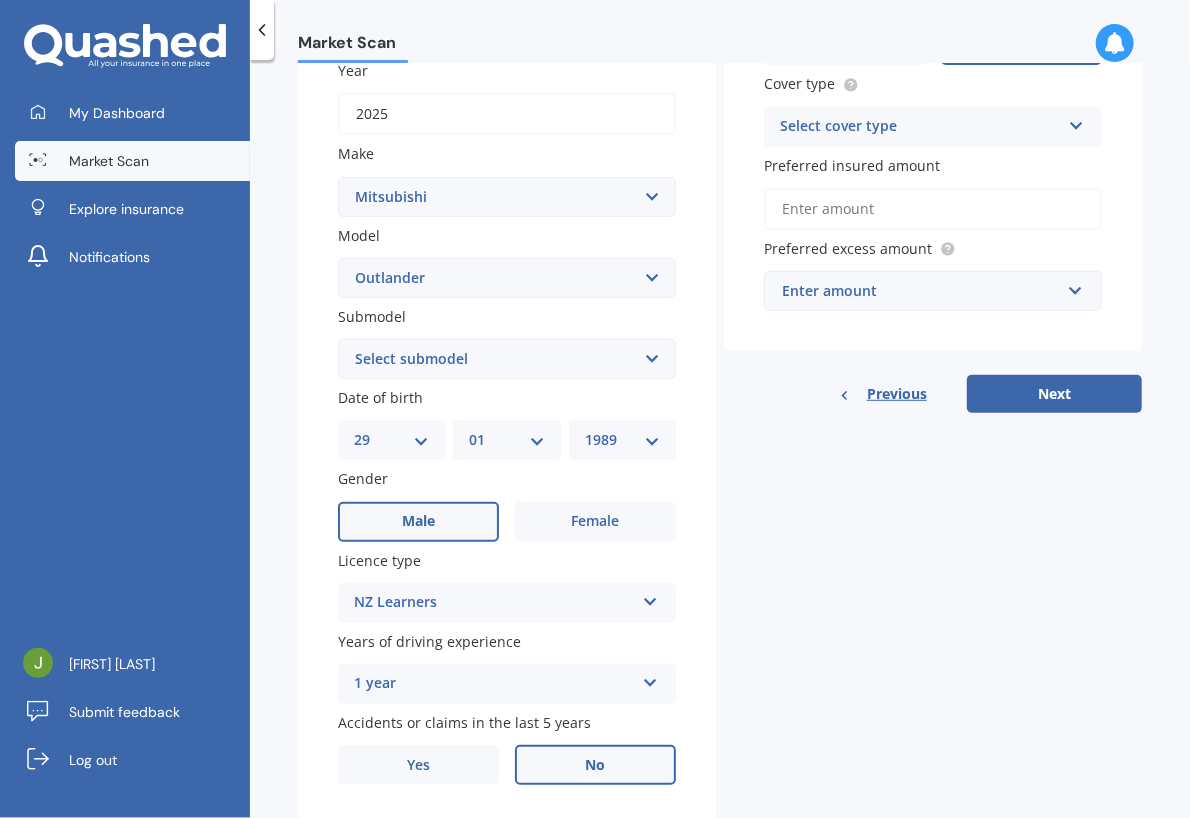 click on "YYYY 2025 2024 2023 2022 2021 2020 2019 2018 2017 2016 2015 2014 2013 2012 2011 2010 2009 2008 2007 2006 2005 2004 2003 2002 2001 2000 1999 1998 1997 1996 1995 1994 1993 1992 1991 1990 1989 1988 1987 1986 1985 1984 1983 1982 1981 1980 1979 1978 1977 1976 1975 1974 1973 1972 1971 1970 1969 1968 1967 1966 1965 1964 1963 1962 1961 1960 1959 1958 1957 1956 1955 1954 1953 1952 1951 1950 1949 1948 1947 1946 1945 1944 1943 1942 1941 1940 1939 1938 1937 1936 1935 1934 1933 1932 1931 1930 1929 1928 1927 1926" at bounding box center (622, 440) 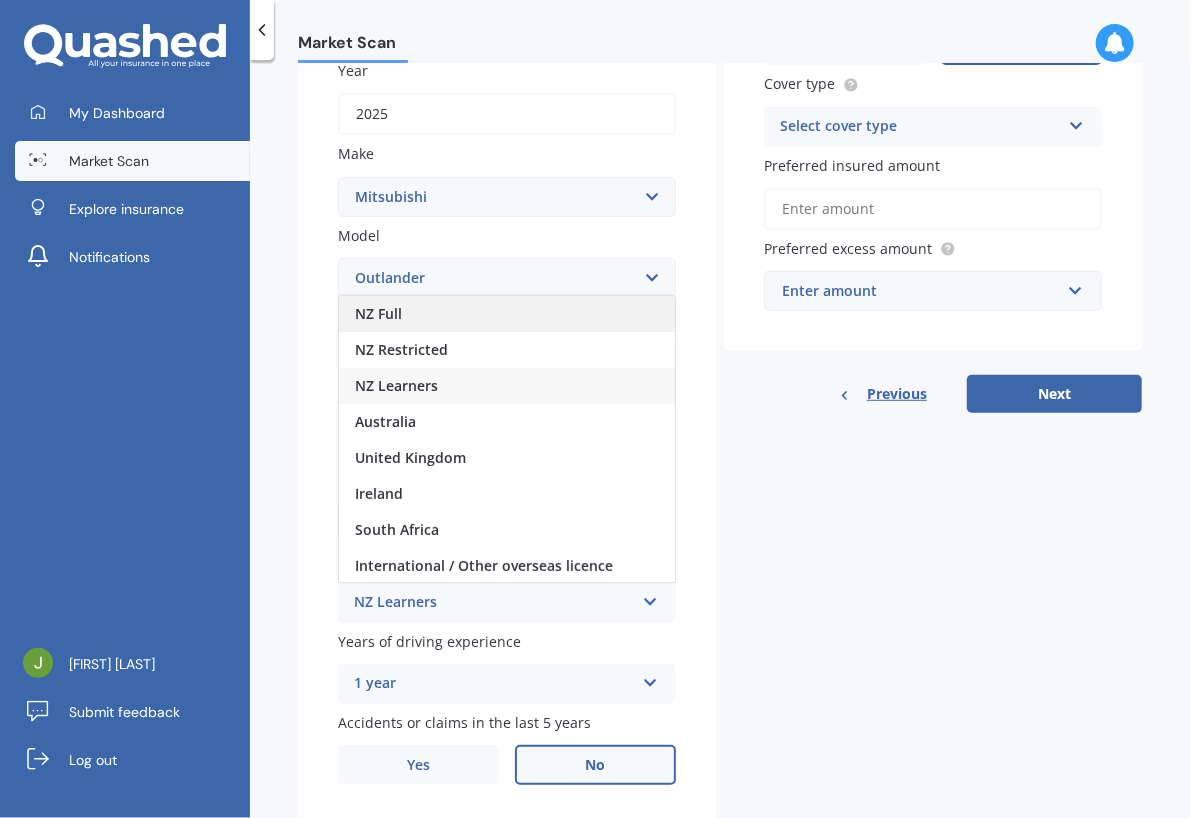 click on "NZ Full" at bounding box center (507, 314) 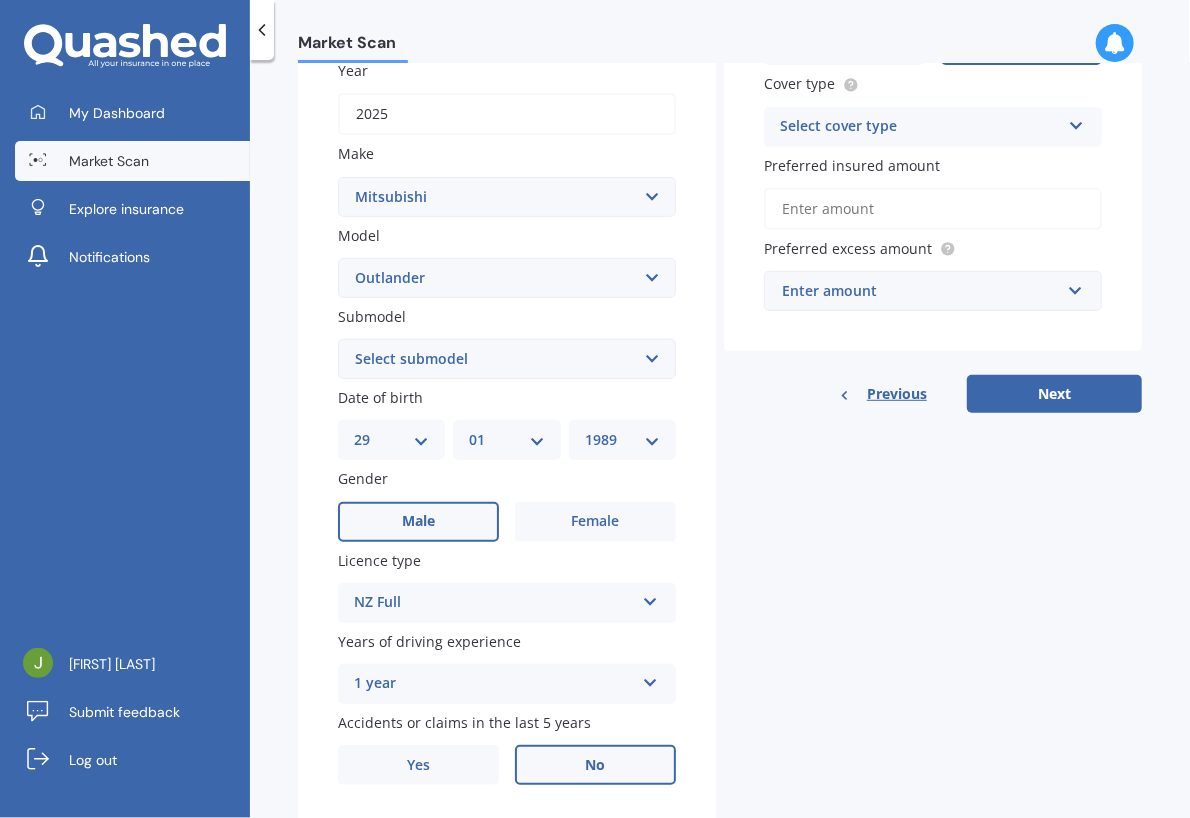 click on "Plate number Search I don’t have a number plate Year [YEAR] Make Select make AC ALFA ROMEO ASTON MARTIN AUDI AUSTIN BEDFORD Bentley BMW BYD CADILLAC CAN-AM CHERY CHEVROLET CHRYSLER Citroen CRUISEAIR CUPRA DAEWOO DAIHATSU DAIMLER DAMON DIAHATSU DODGE EXOCET FACTORY FIVE FERRARI FIAT Fiord FLEETWOOD FORD FOTON FRASER GEELY GENESIS GEORGIE BOY GMC GREAT WALL GWM HAVAL HILLMAN HINO HOLDEN HOLIDAY RAMBLER HONDA HUMMER HYUNDAI INFINITI ISUZU IVECO JAC JAECOO JAGUAR JEEP KGM KIA LADA LAMBORGHINI LANCIA LANDROVER LDV LEAPMOTOR LEXUS LINCOLN LOTUS LUNAR M.G M.G. MAHINDRA MASERATI MAZDA MCLAREN MERCEDES AMG Mercedes Benz MERCEDES-AMG MERCURY MINI Mitsubishi MORGAN MORRIS NEWMAR Nissan OMODA OPEL OXFORD PEUGEOT Plymouth Polestar PONTIAC PORSCHE PROTON RAM Range Rover Rayne RENAULT ROLLS ROYCE ROVER SAAB SATURN SEAT SHELBY SKODA SMART SSANGYONG SUBARU SUZUKI TATA TESLA TIFFIN Toyota TRIUMPH TVR Vauxhall VOLKSWAGEN VOLVO WESTFIELD WINNEBAGO ZX Model Select model [NUMBER] Airtrek Aspire ASX Canter Carisma Challenger EK" at bounding box center [507, 361] 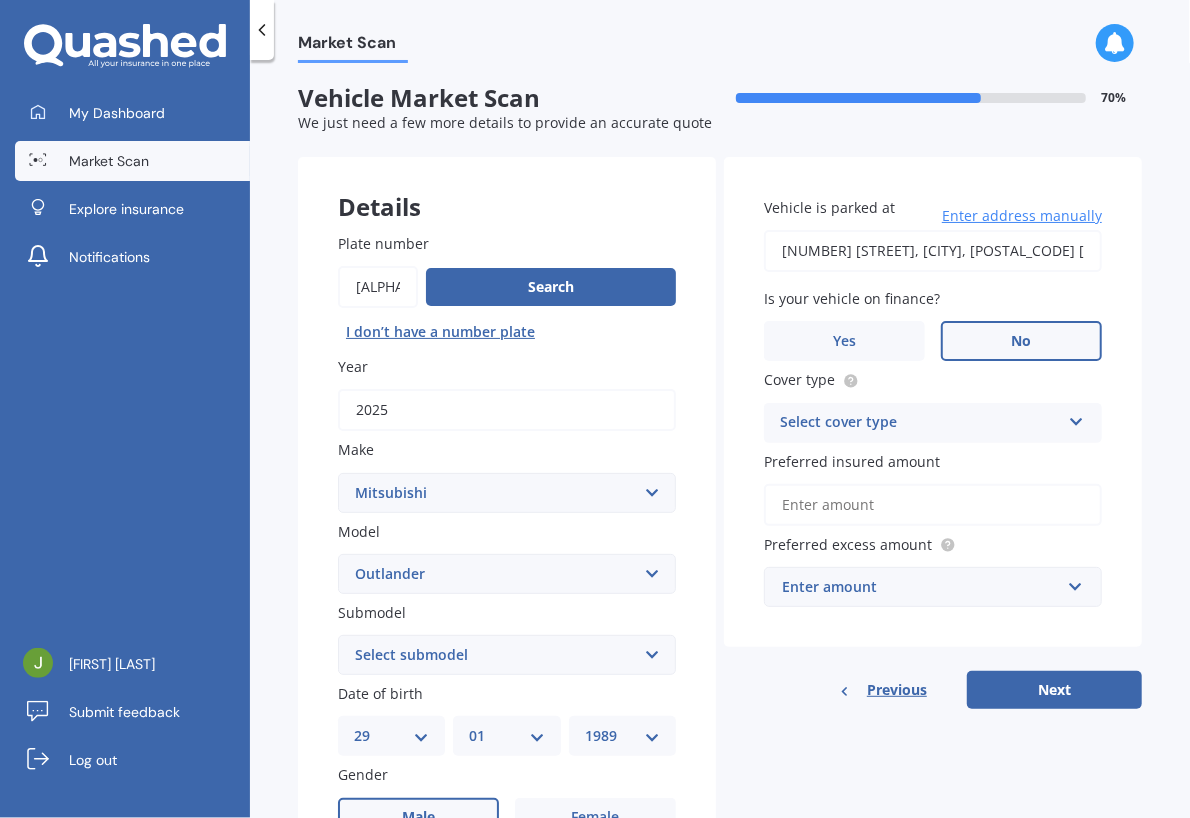 scroll, scrollTop: 0, scrollLeft: 0, axis: both 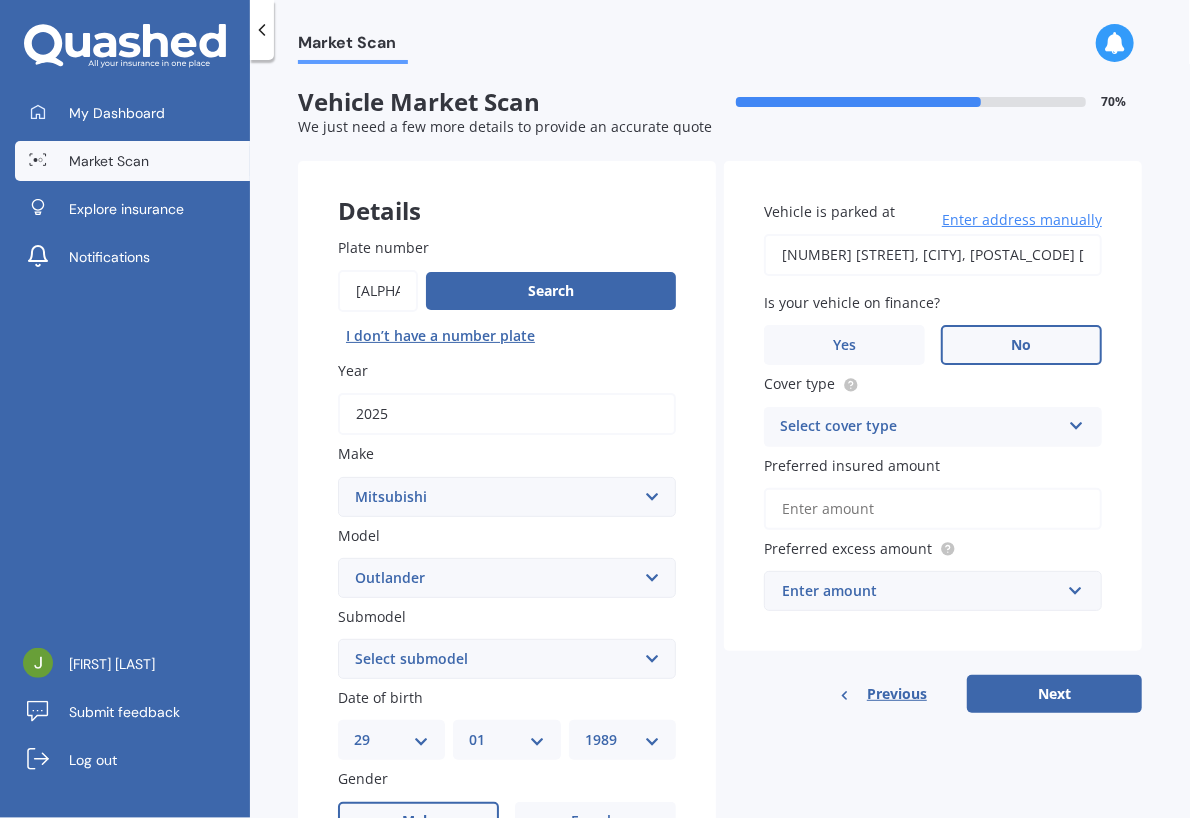 click on "Select cover type" at bounding box center [920, 427] 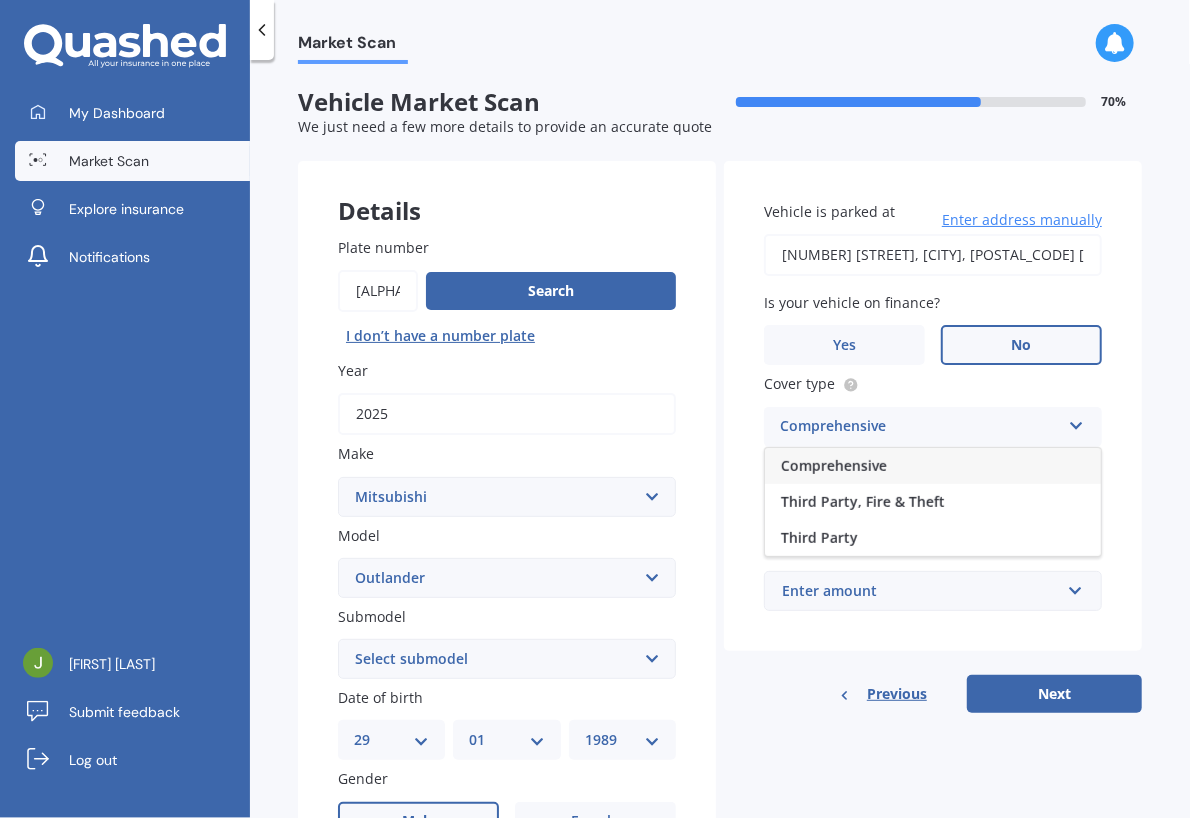 click on "Comprehensive" at bounding box center (933, 466) 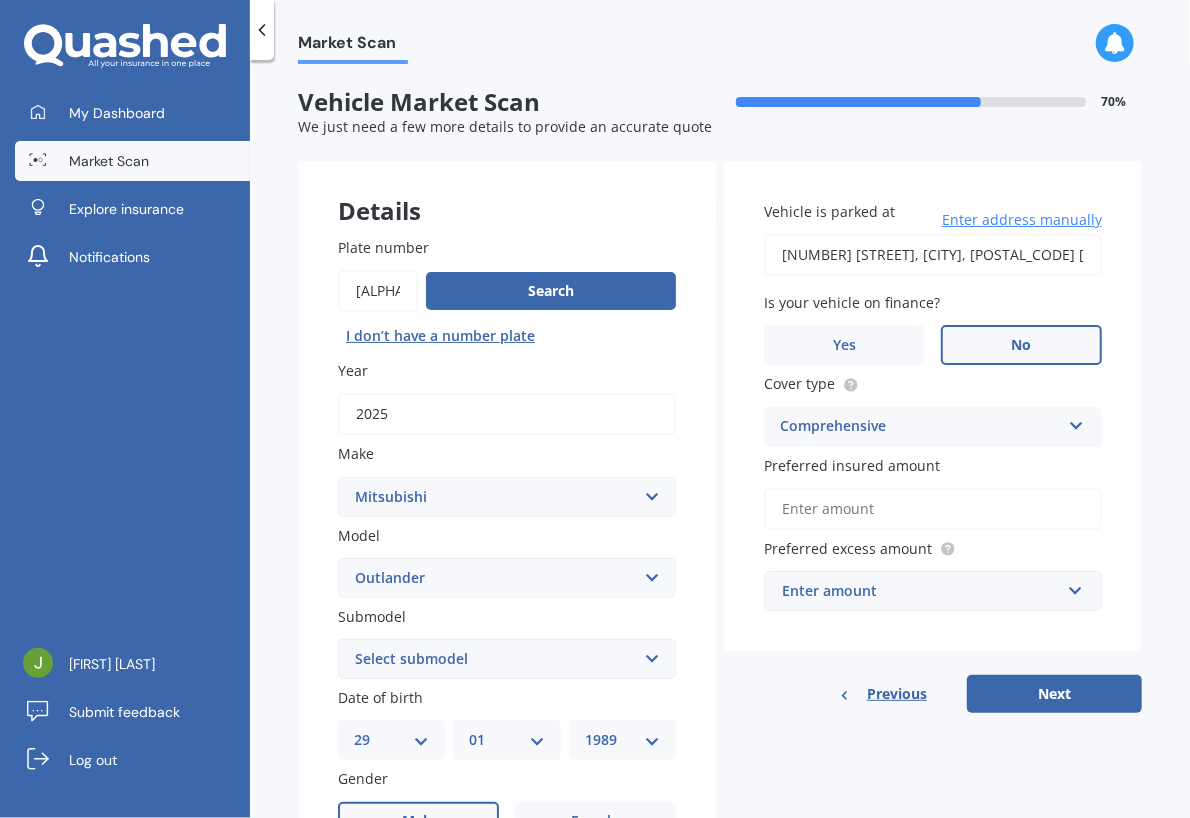 click on "Preferred insured amount" at bounding box center (933, 509) 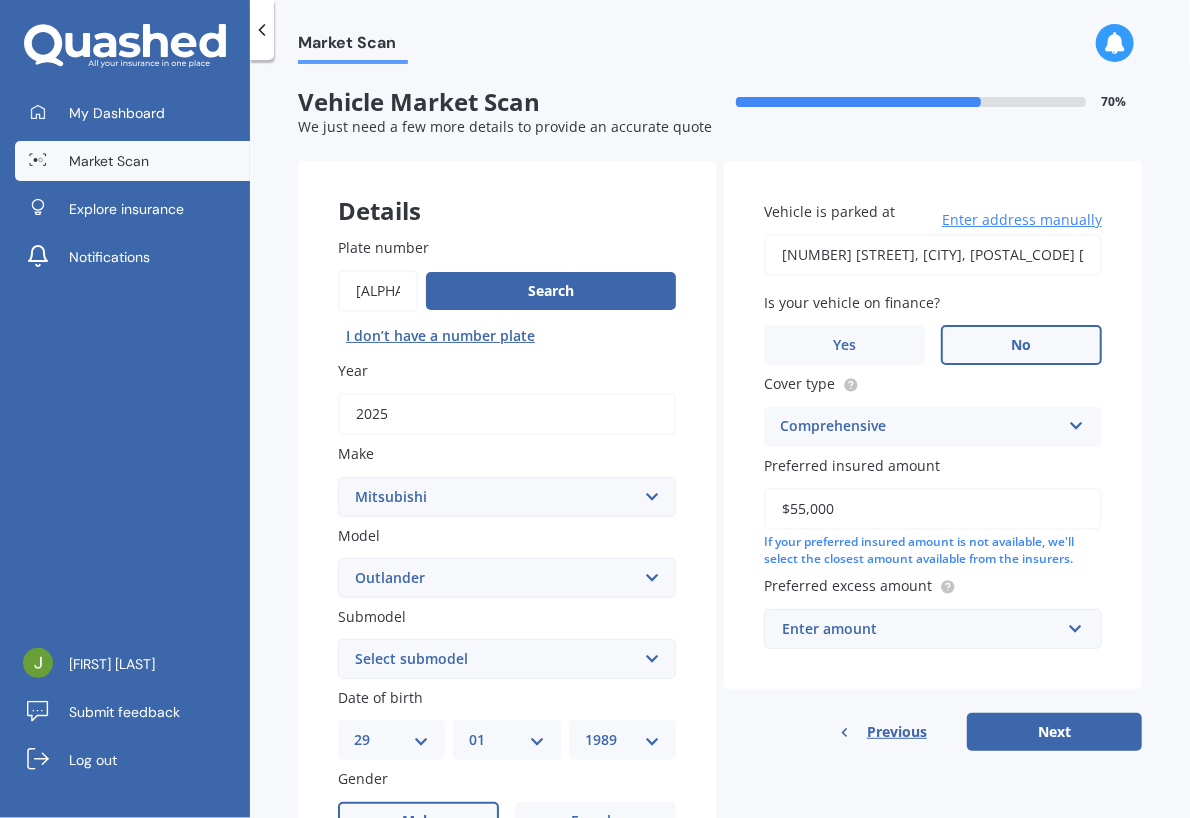 type on "$55,000" 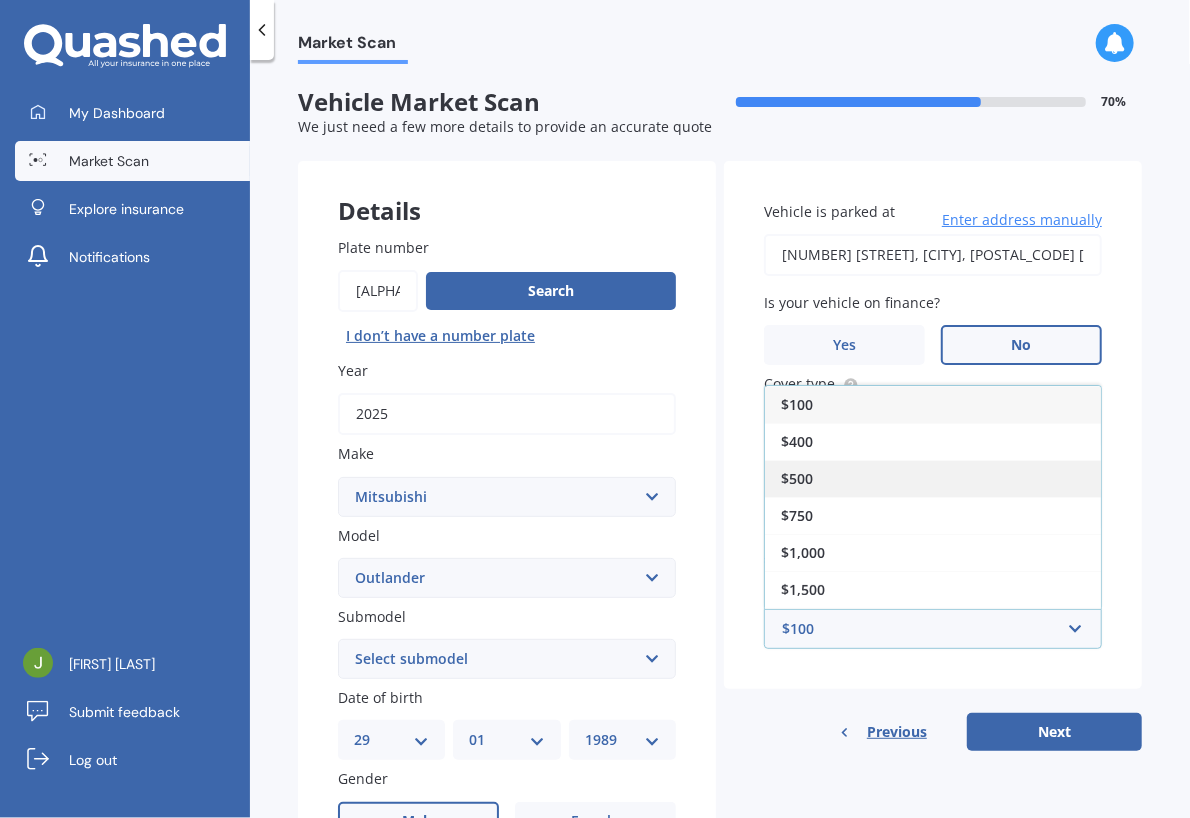 click on "$500" at bounding box center (933, 478) 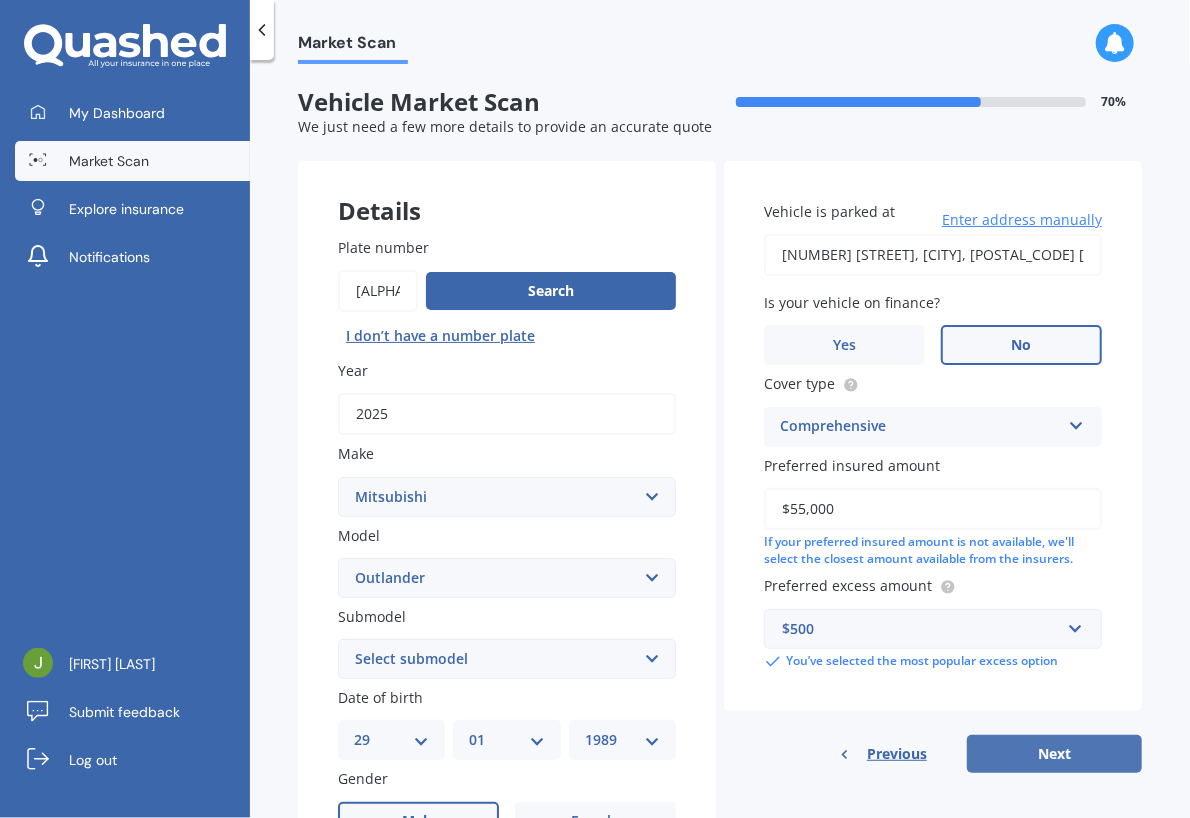 click on "Next" at bounding box center (1054, 754) 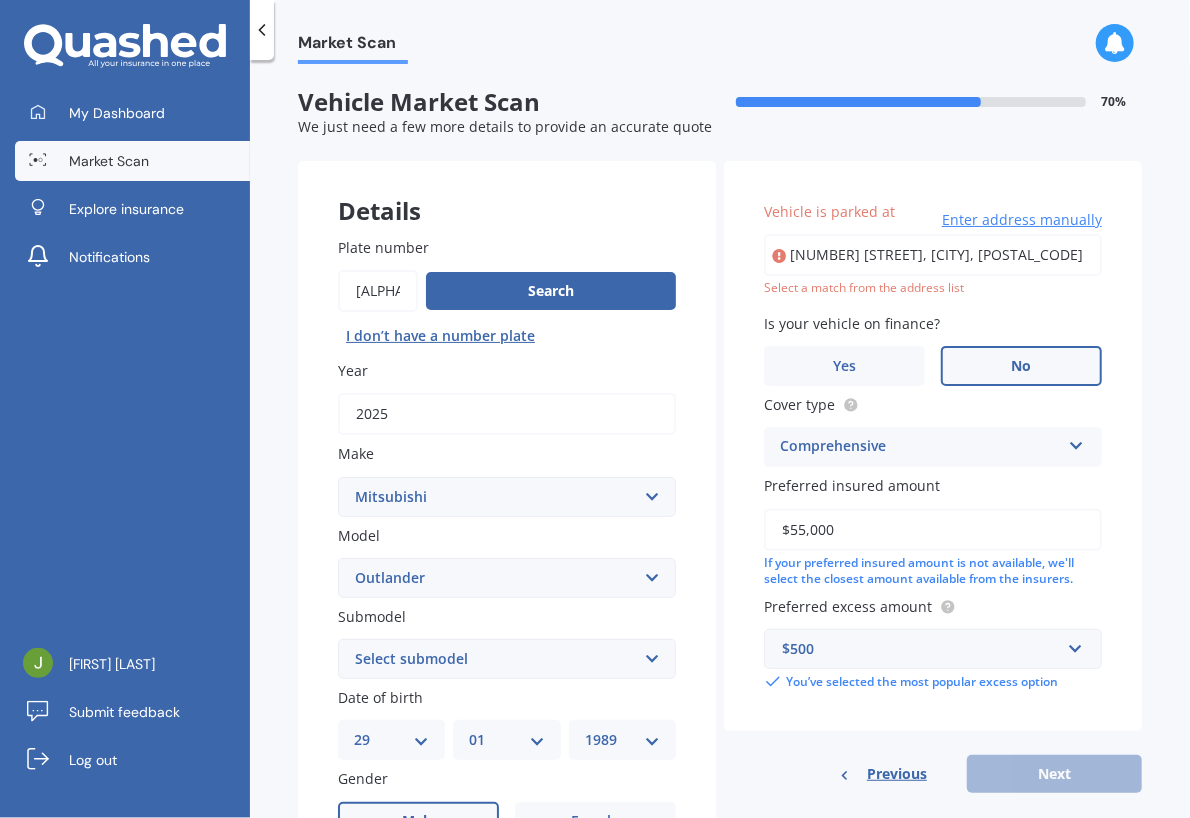 scroll, scrollTop: 0, scrollLeft: 32, axis: horizontal 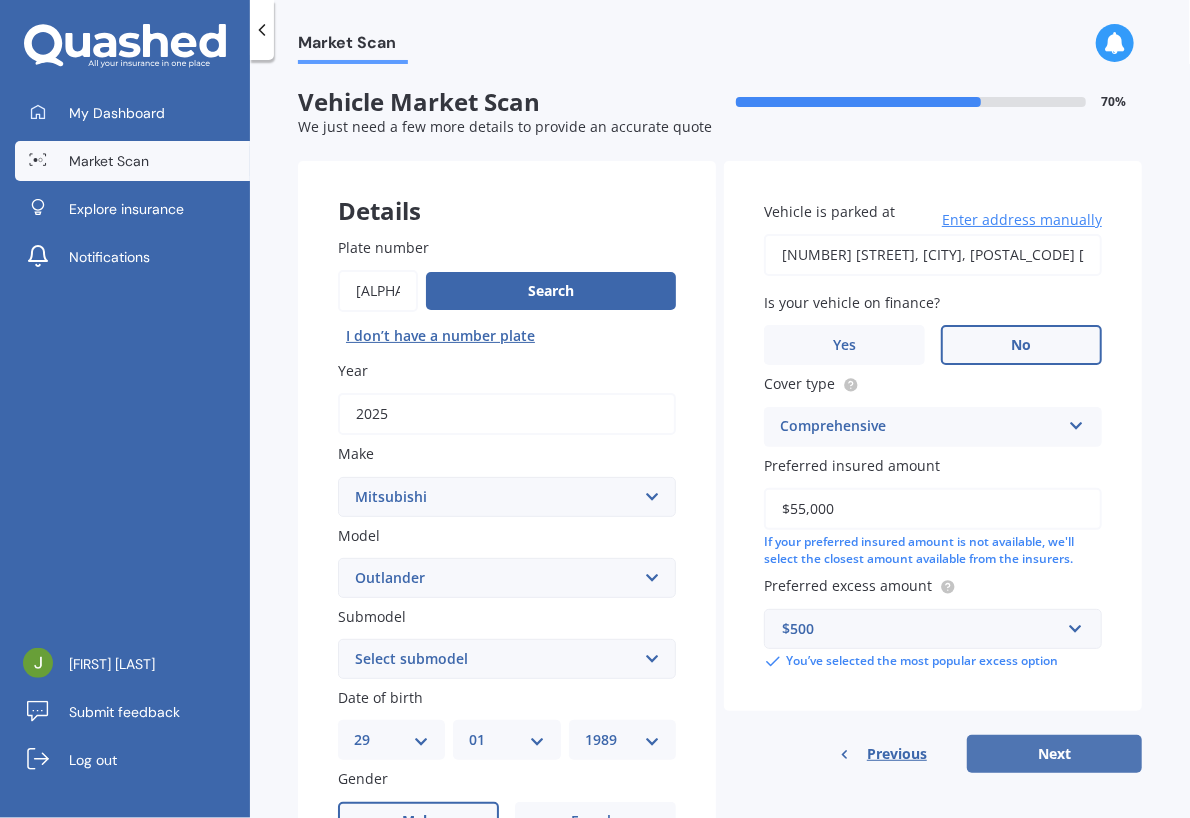 click on "Next" at bounding box center (1054, 754) 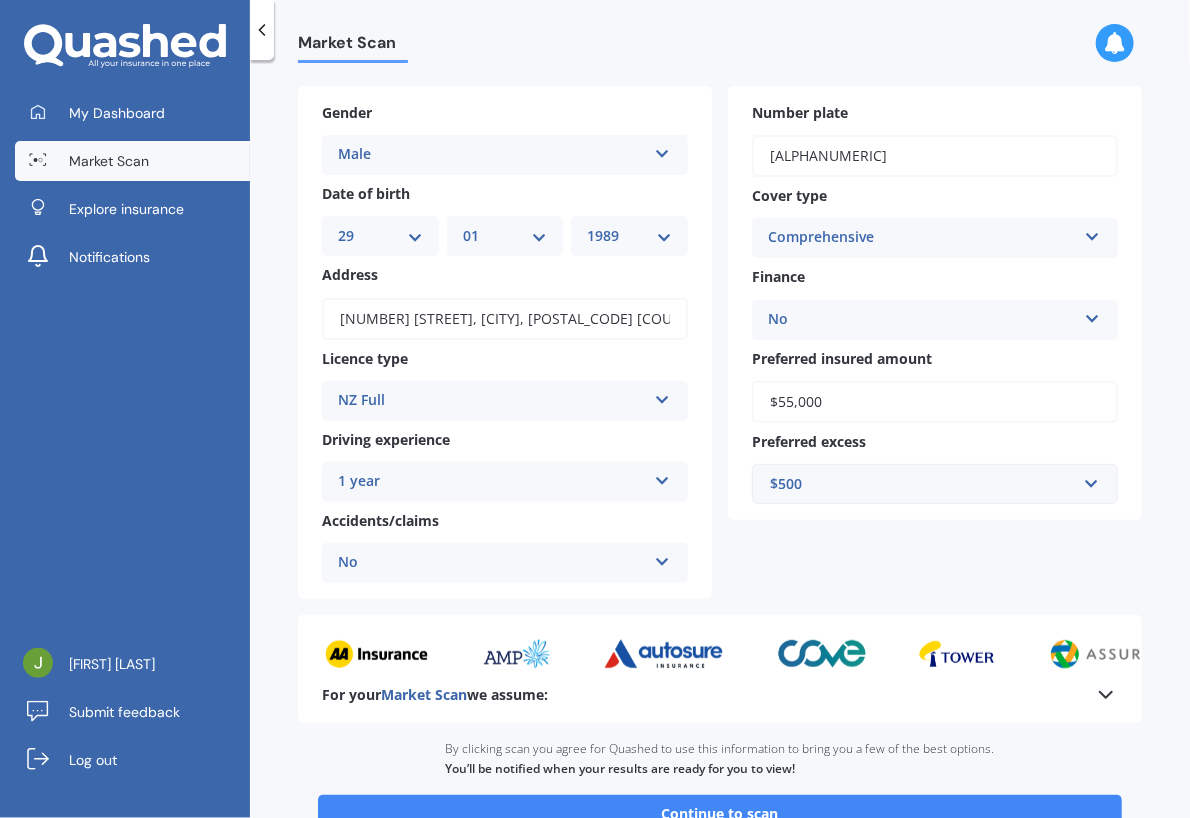 scroll, scrollTop: 212, scrollLeft: 0, axis: vertical 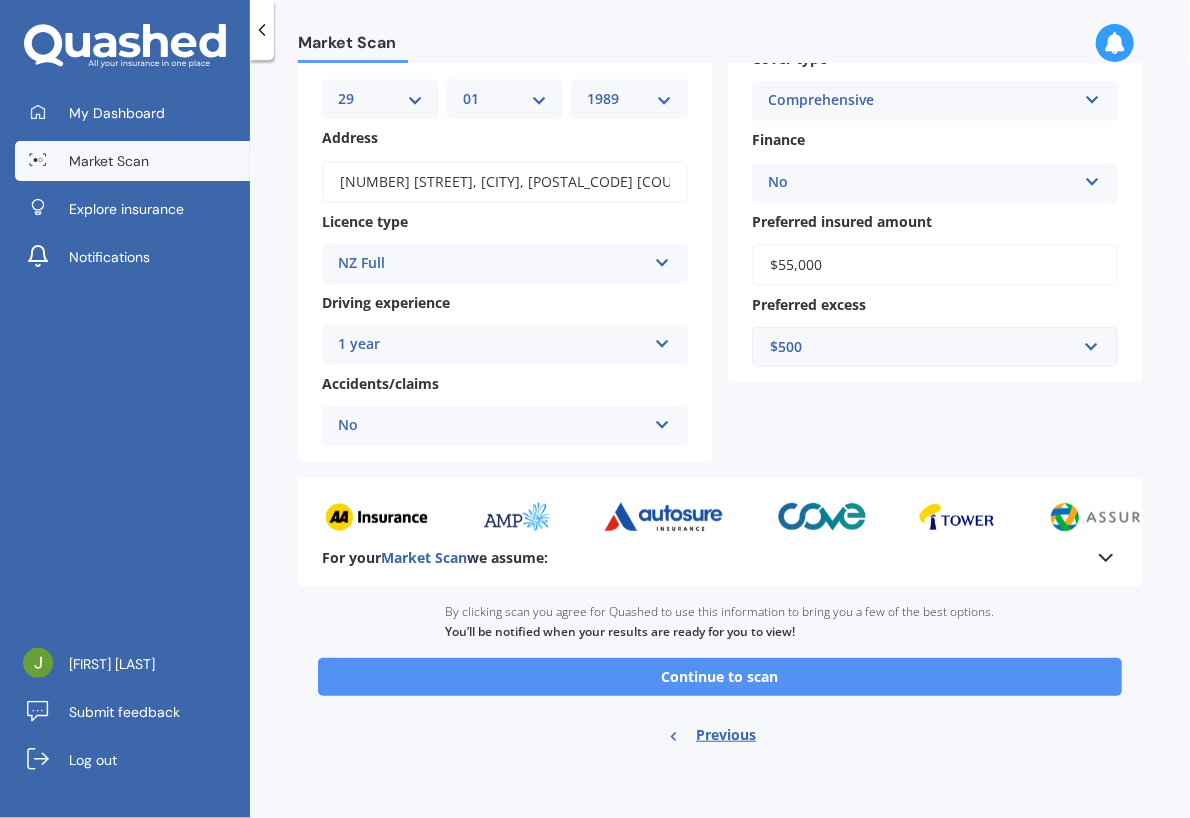 click on "Continue to scan" at bounding box center (720, 677) 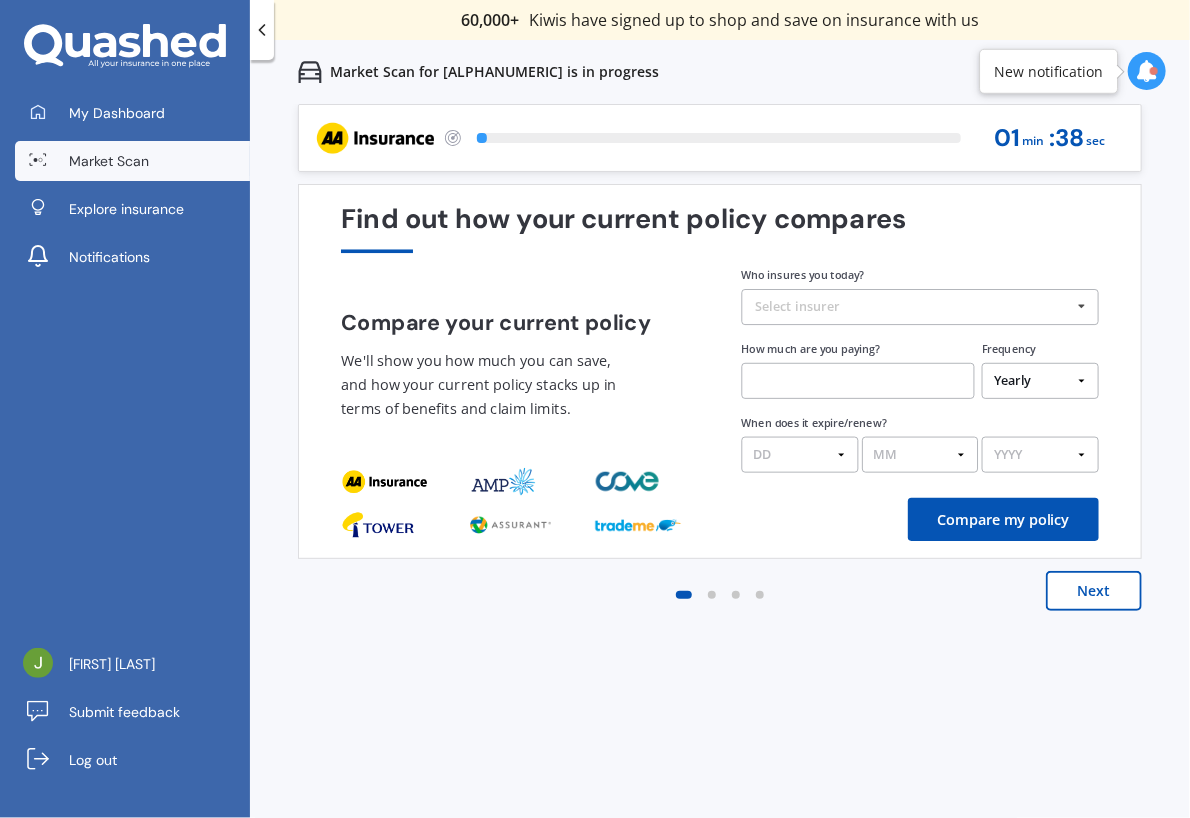 scroll, scrollTop: 0, scrollLeft: 0, axis: both 